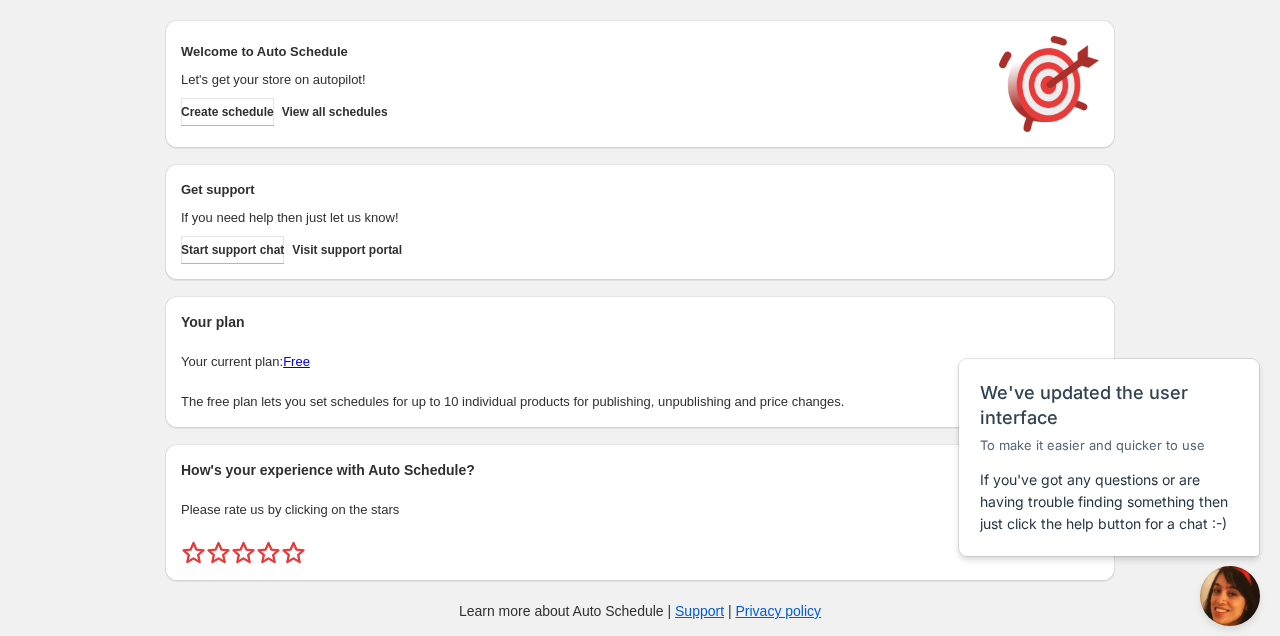 scroll, scrollTop: 0, scrollLeft: 0, axis: both 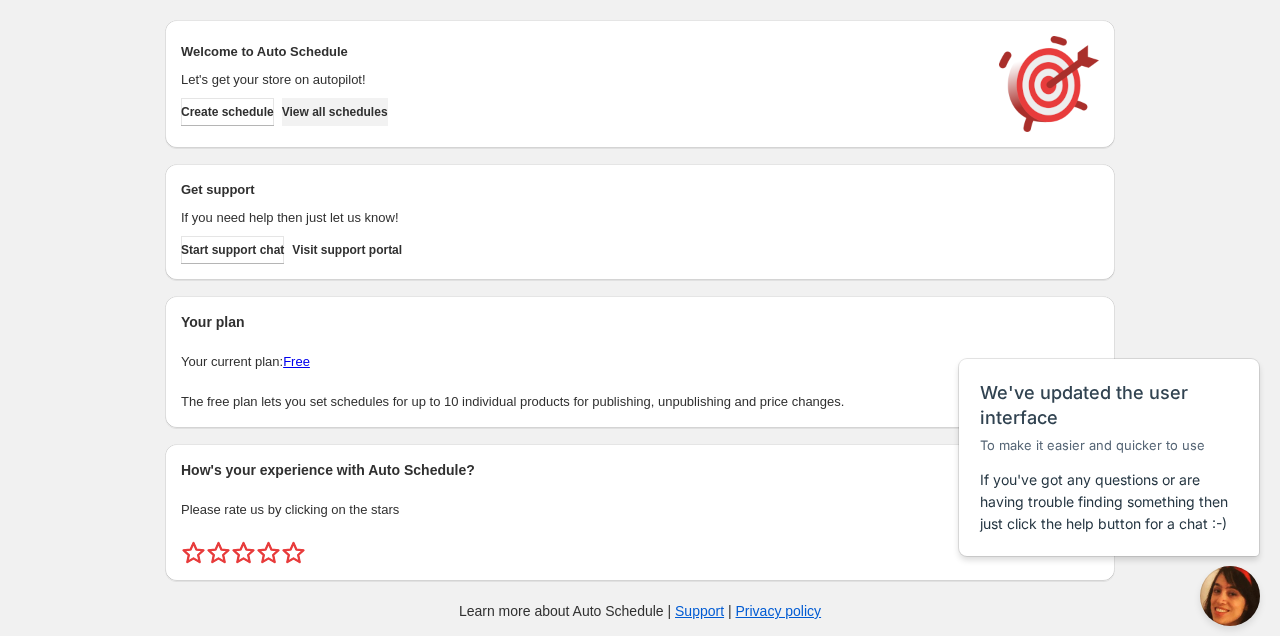 click on "View all schedules" at bounding box center [335, 112] 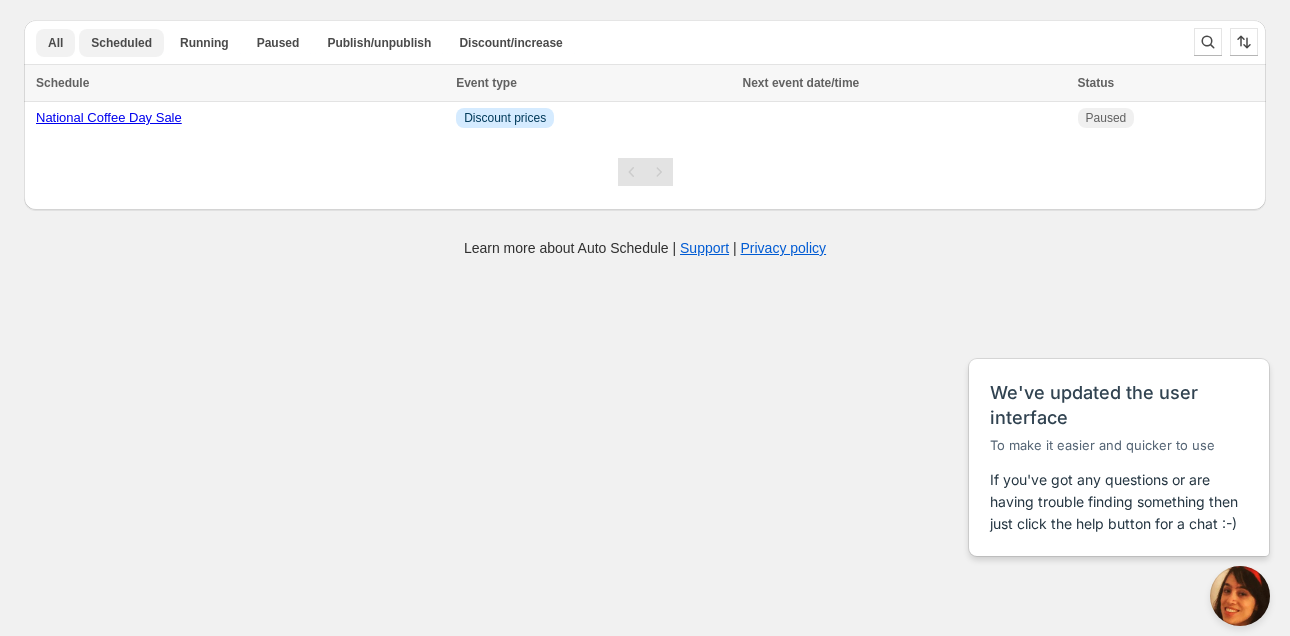 click on "Scheduled" at bounding box center [121, 43] 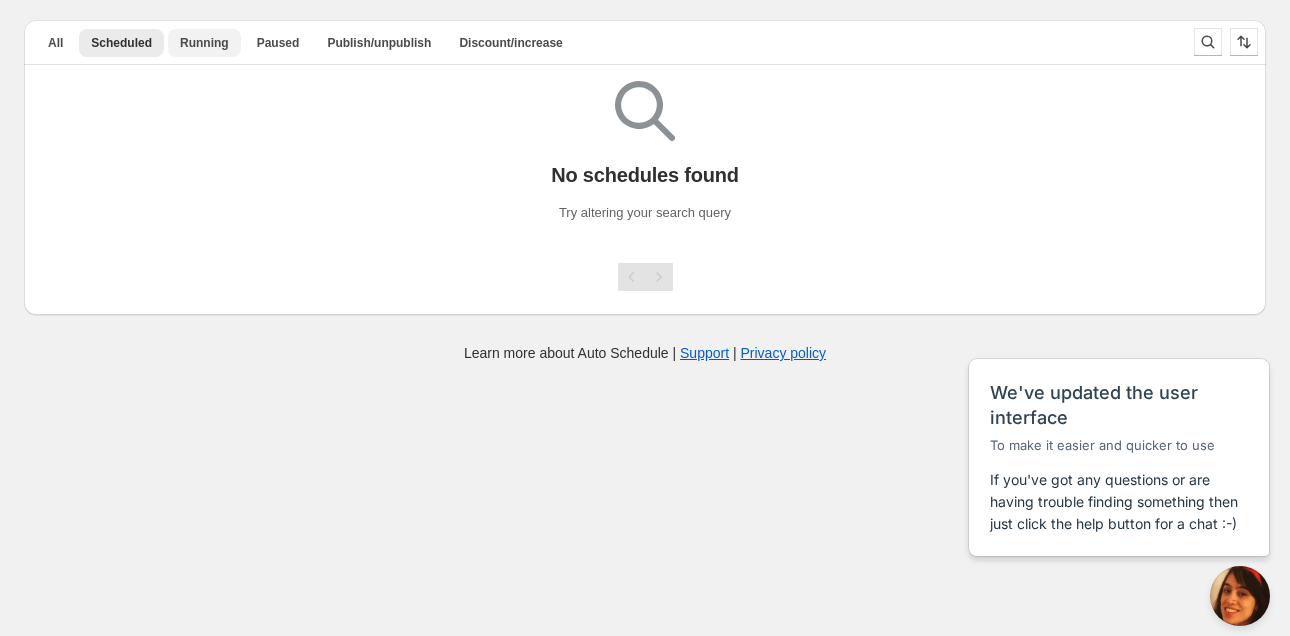 click on "Running" at bounding box center [204, 43] 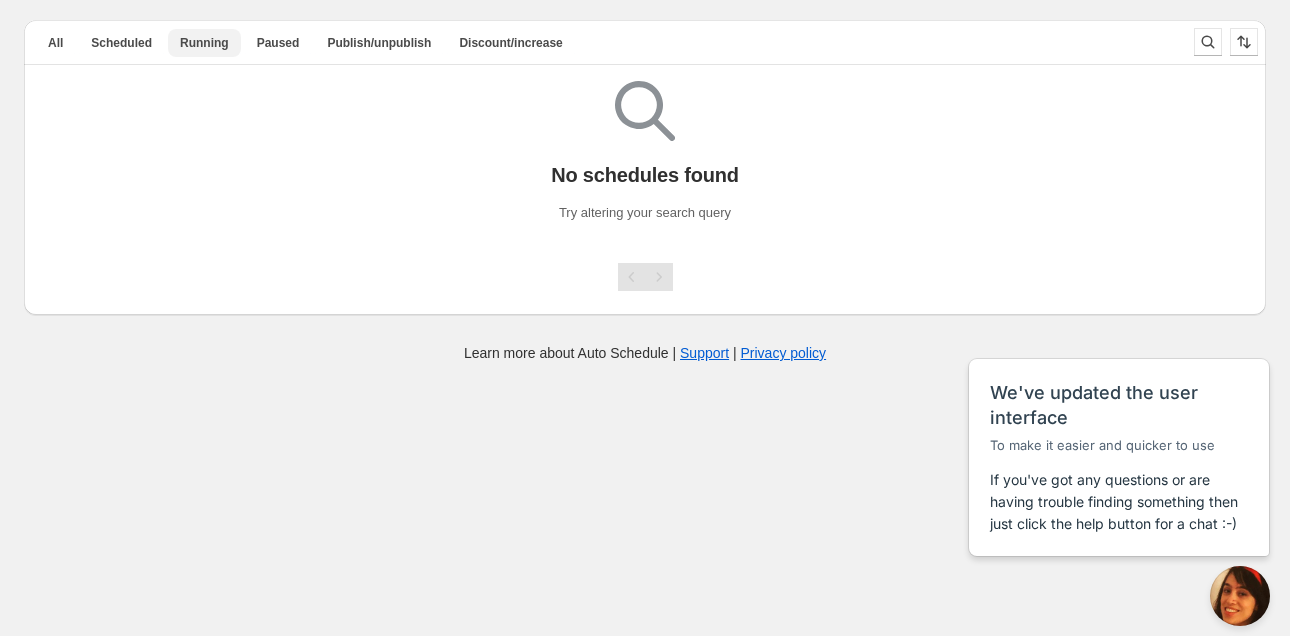 click on "Running" at bounding box center (204, 43) 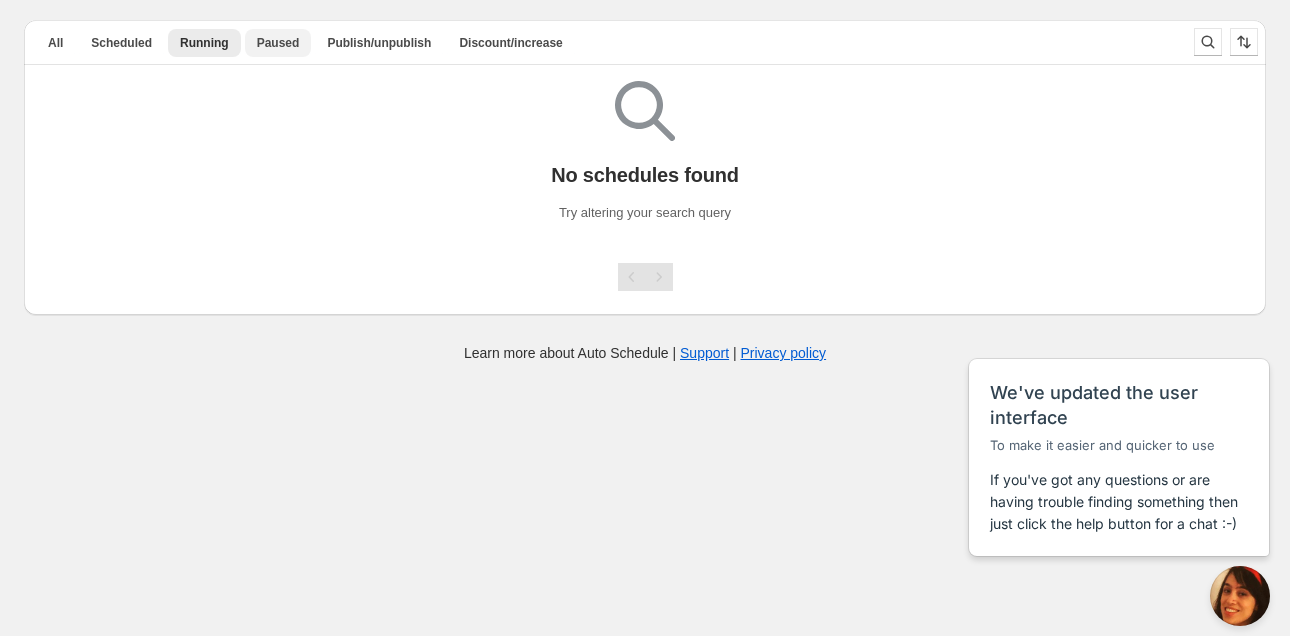 click on "Paused" at bounding box center (278, 43) 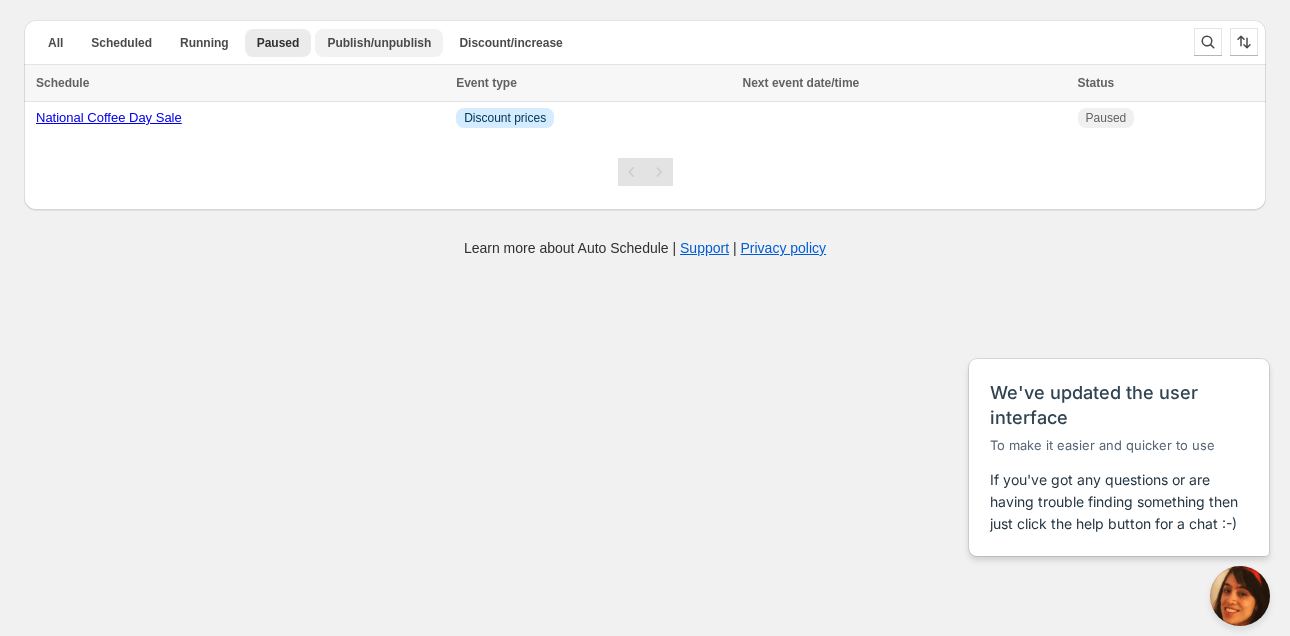 click on "Publish/unpublish" at bounding box center [379, 43] 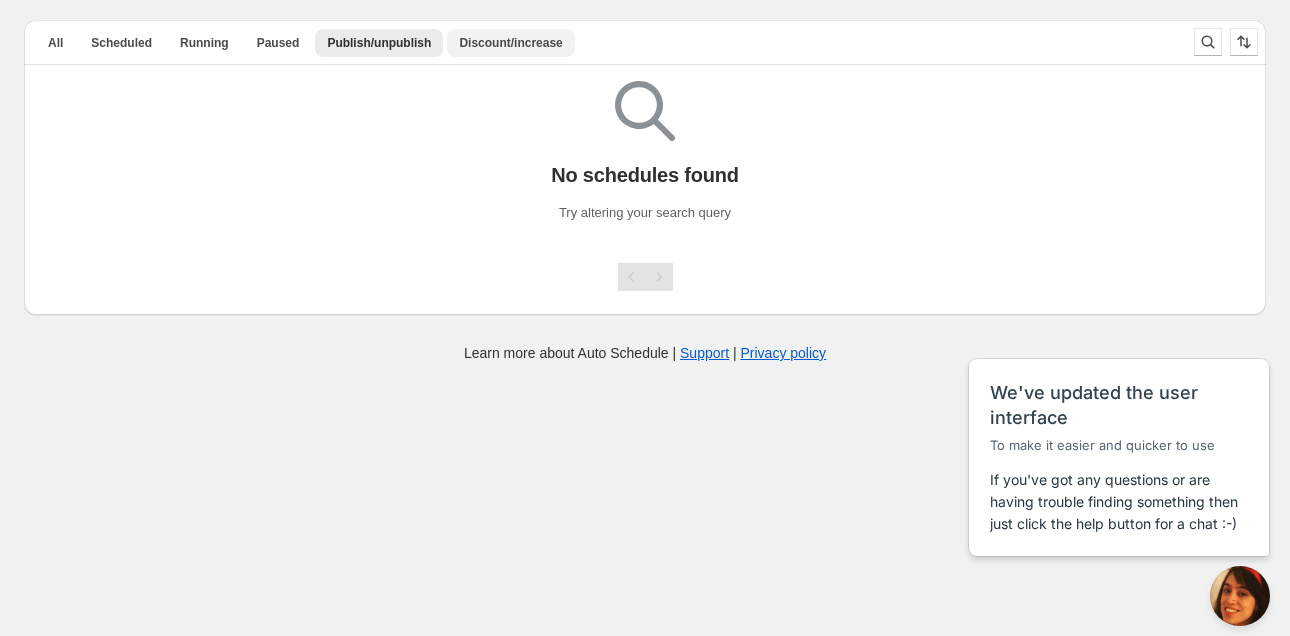 click on "Discount/increase" at bounding box center [510, 43] 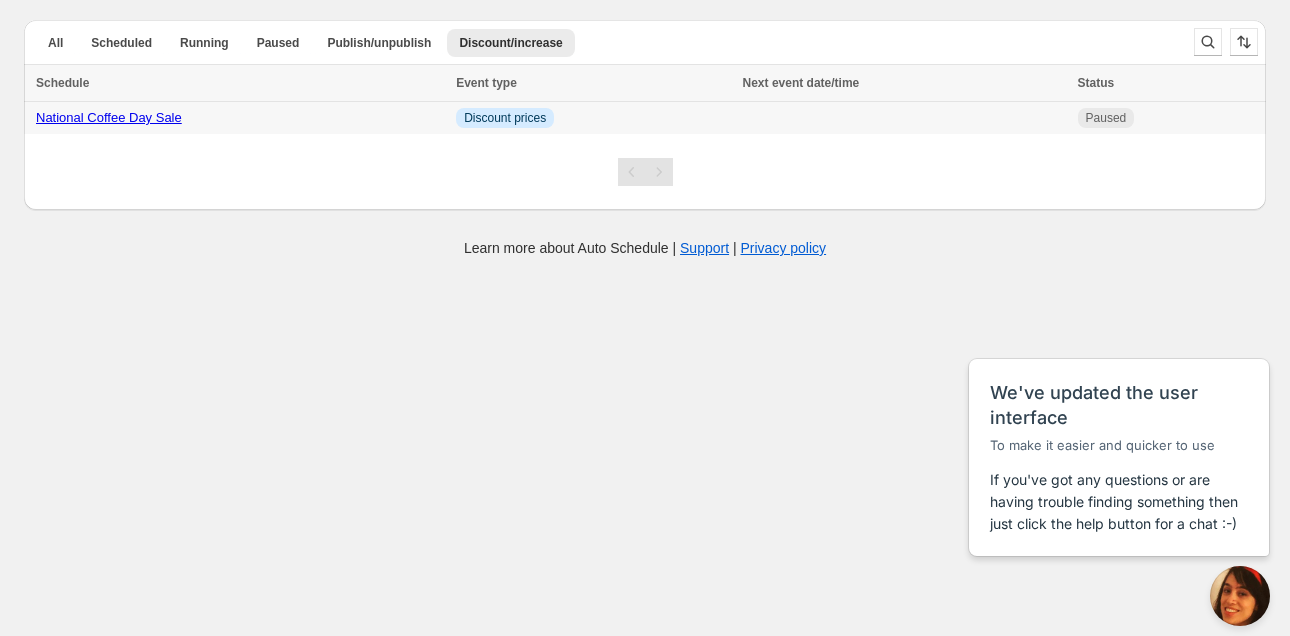 click on "National Coffee Day Sale" at bounding box center (109, 117) 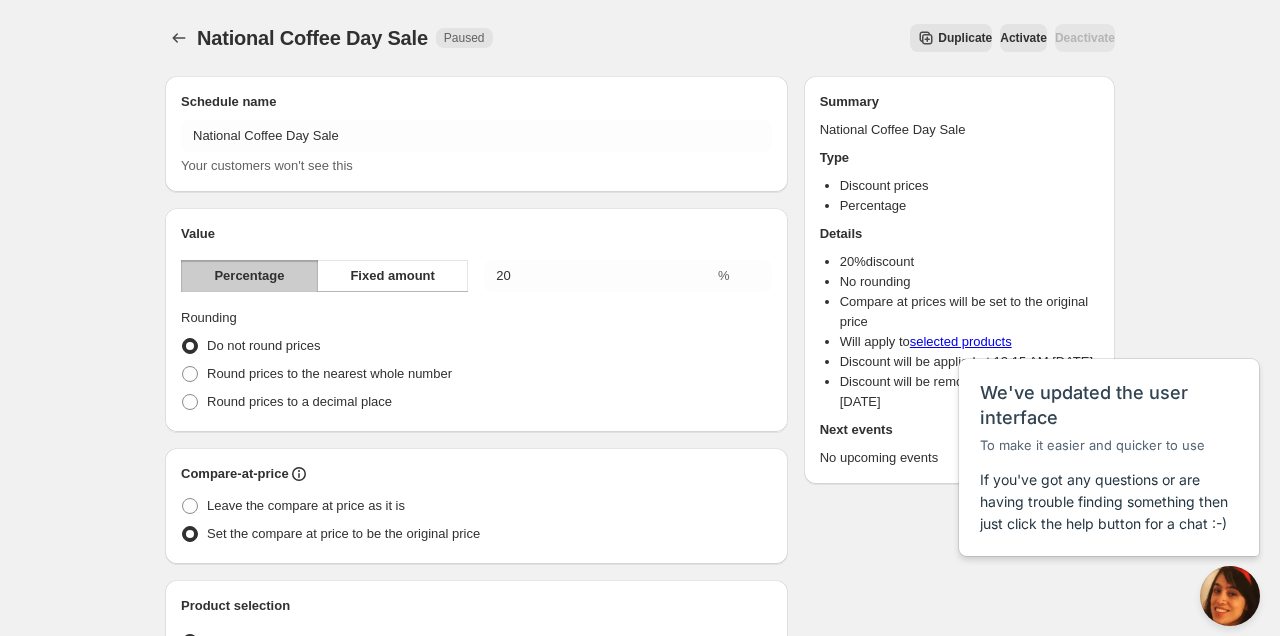 radio on "true" 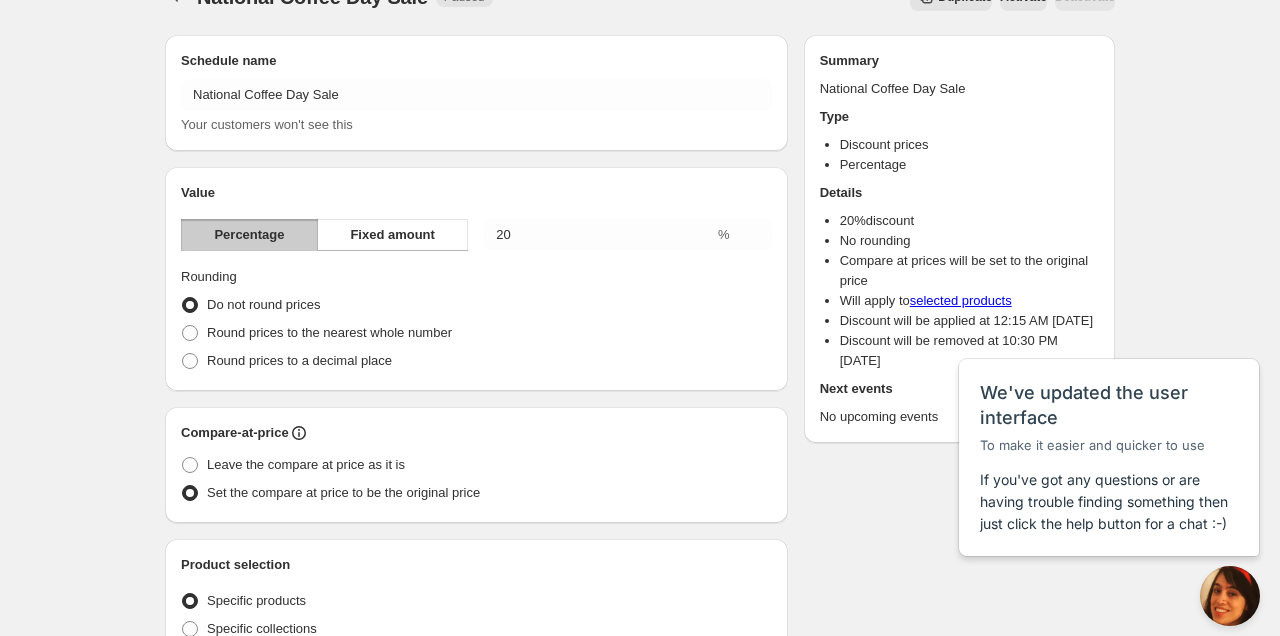 scroll, scrollTop: 0, scrollLeft: 0, axis: both 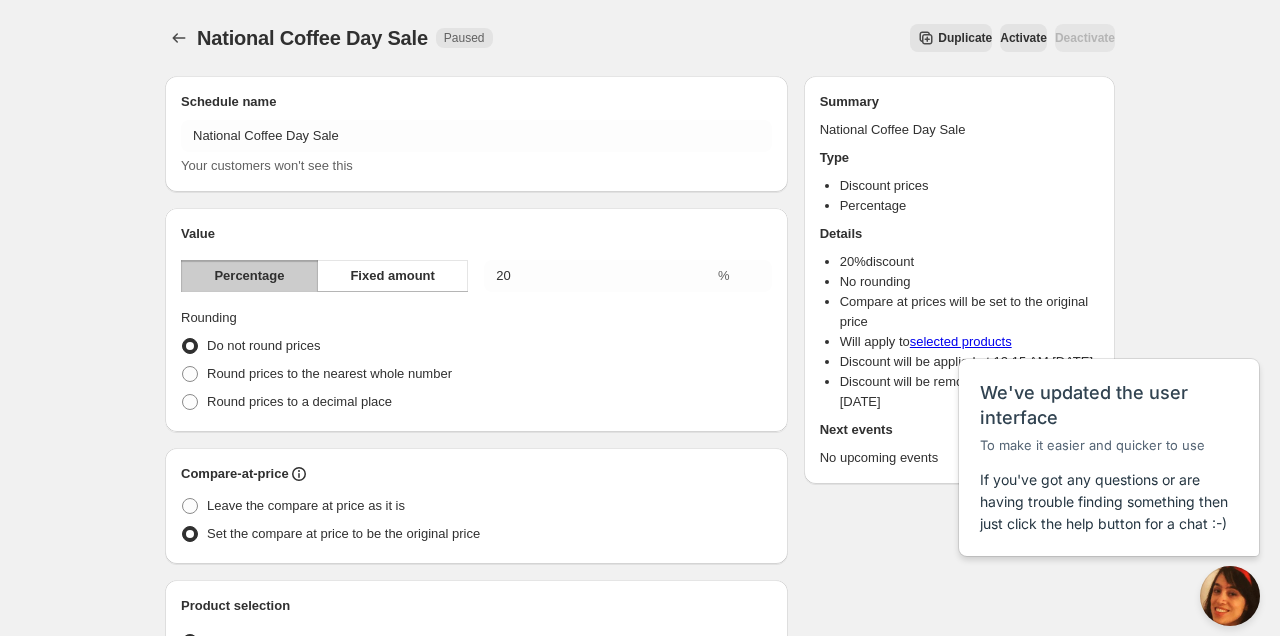 click on "Duplicate Activate Deactivate" at bounding box center [812, 38] 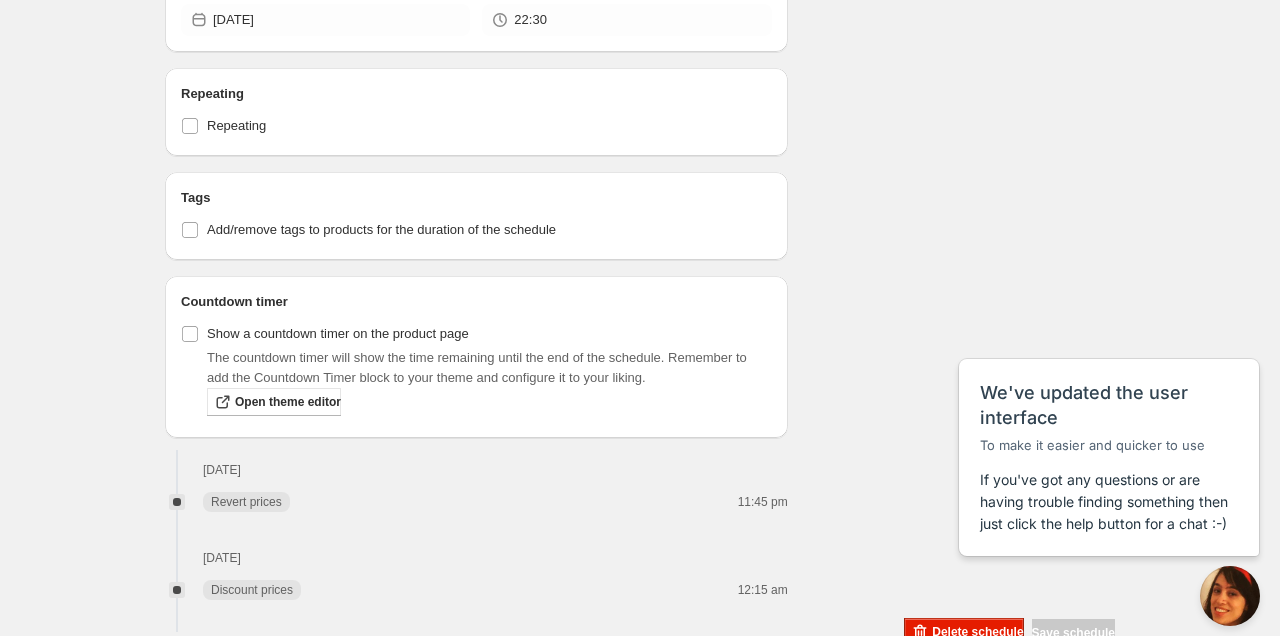 scroll, scrollTop: 1599, scrollLeft: 0, axis: vertical 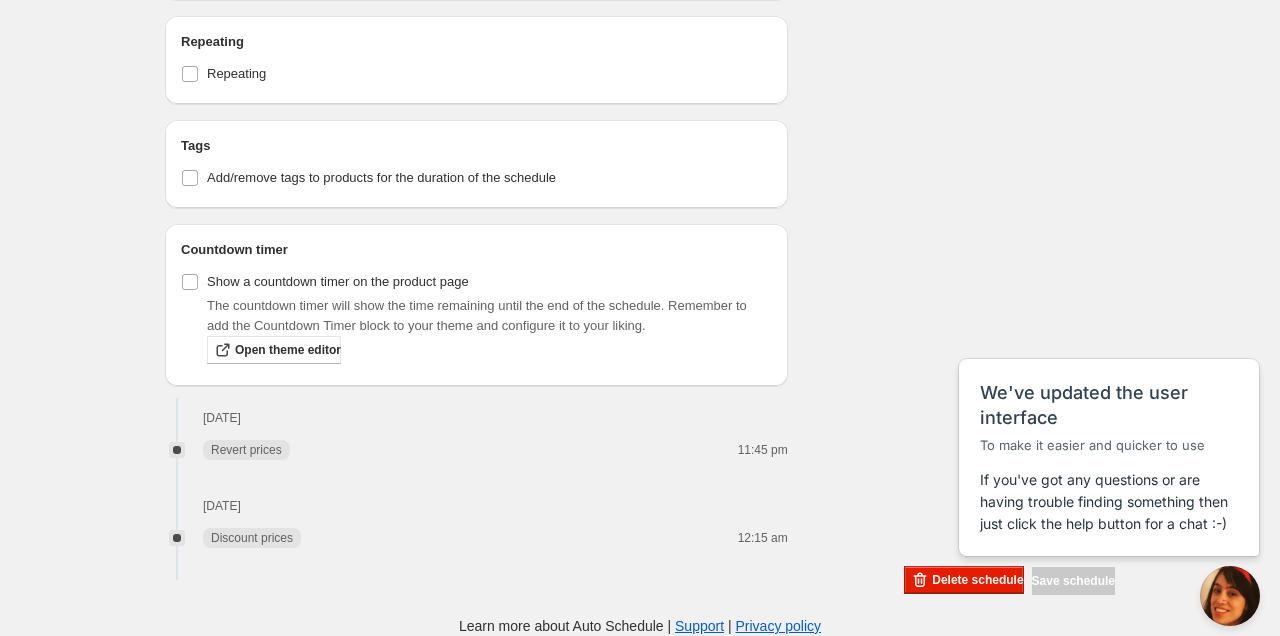 click on "National Coffee Day Sale. This page is ready National Coffee Day Sale Paused Duplicate Activate Deactivate More actions Duplicate Activate Deactivate Submit Schedule name National Coffee Day Sale Your customers won't see this Value Percentage Fixed amount 20.00 % Rounding Do not round prices Round prices to the nearest whole number Round prices to a decimal place Compare-at-price Leave the compare at price as it is Set the compare at price to be the original price Product selection Entity type Specific products Specific collections Specific tags Specific vendors Browse [PERSON_NAME] ( 7  of   7  variants selected) Edit Success Active [GEOGRAPHIC_DATA] ( 7  of   7  variants selected) Edit Success Active CARMELA'S ( 7  of   7  variants selected) Edit Success Active CHRONIC ( 7  of   7  variants selected) Edit Success Active CHRONIC SUPER DANK ( 6  of   6  variants selected) Edit Success Active [GEOGRAPHIC_DATA] ( 6  of   6  variants selected) Edit Success Active [GEOGRAPHIC_DATA] ( 5  of   5  variants selected) Edit COLOMBIA LIMITED EDITION (" at bounding box center [640, -482] 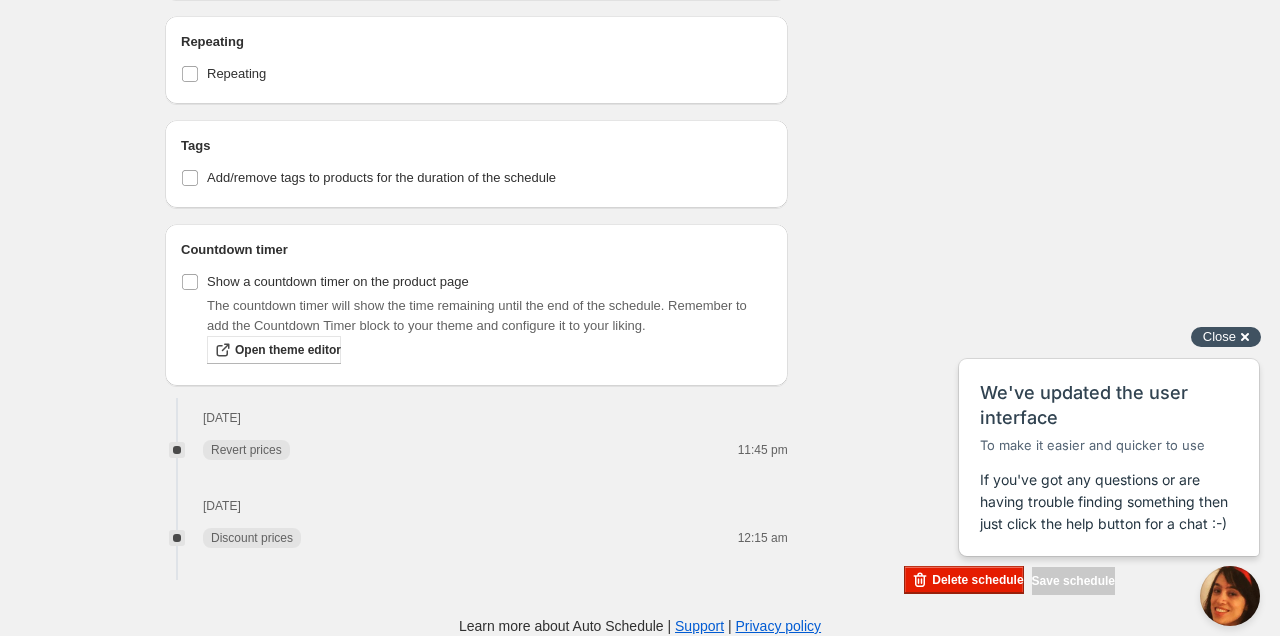 click on "Close" at bounding box center [1219, 336] 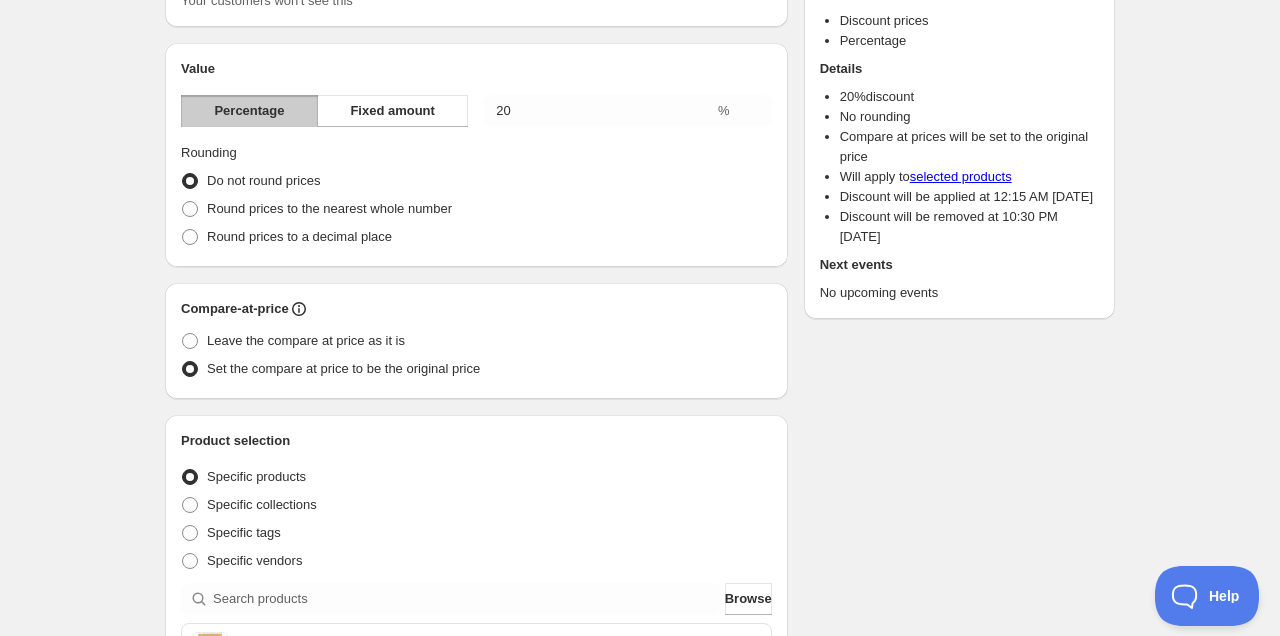 scroll, scrollTop: 0, scrollLeft: 0, axis: both 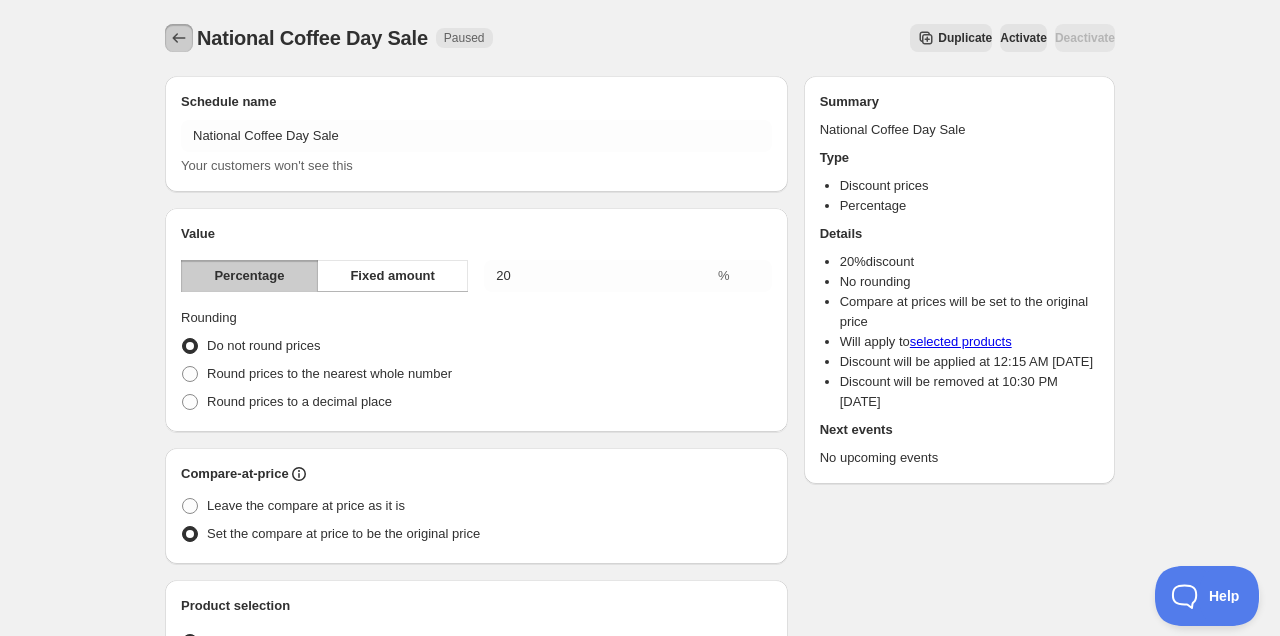 click 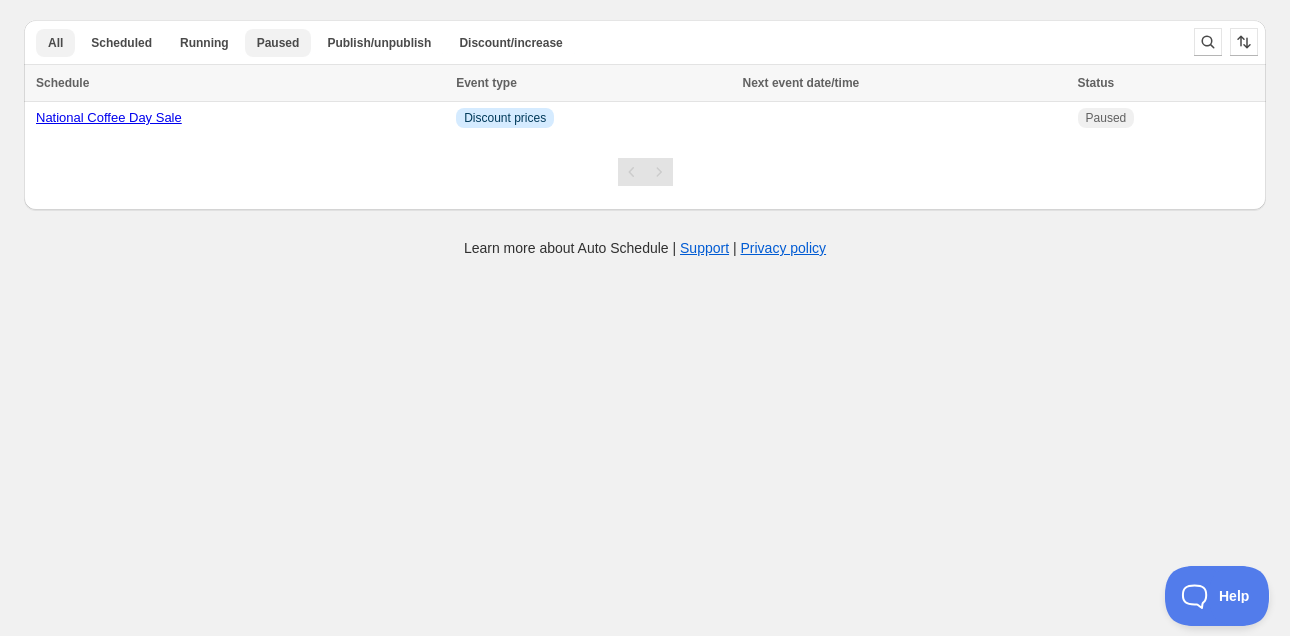 click on "Paused" at bounding box center (278, 43) 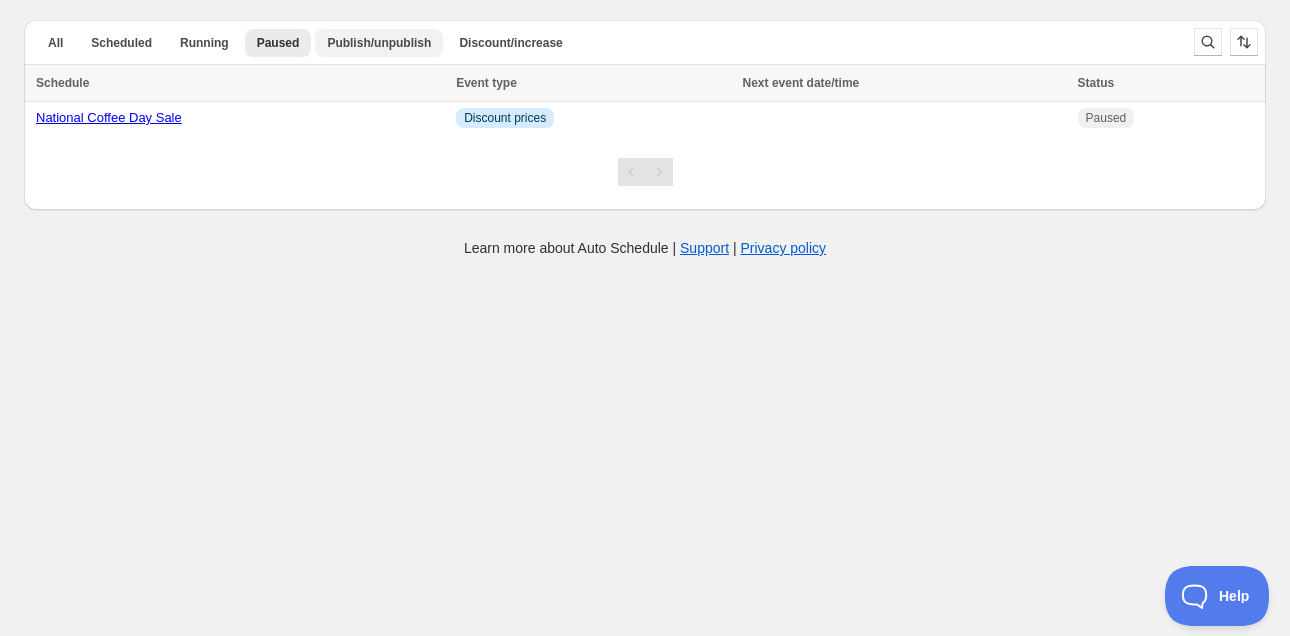 click on "Publish/unpublish" at bounding box center (379, 43) 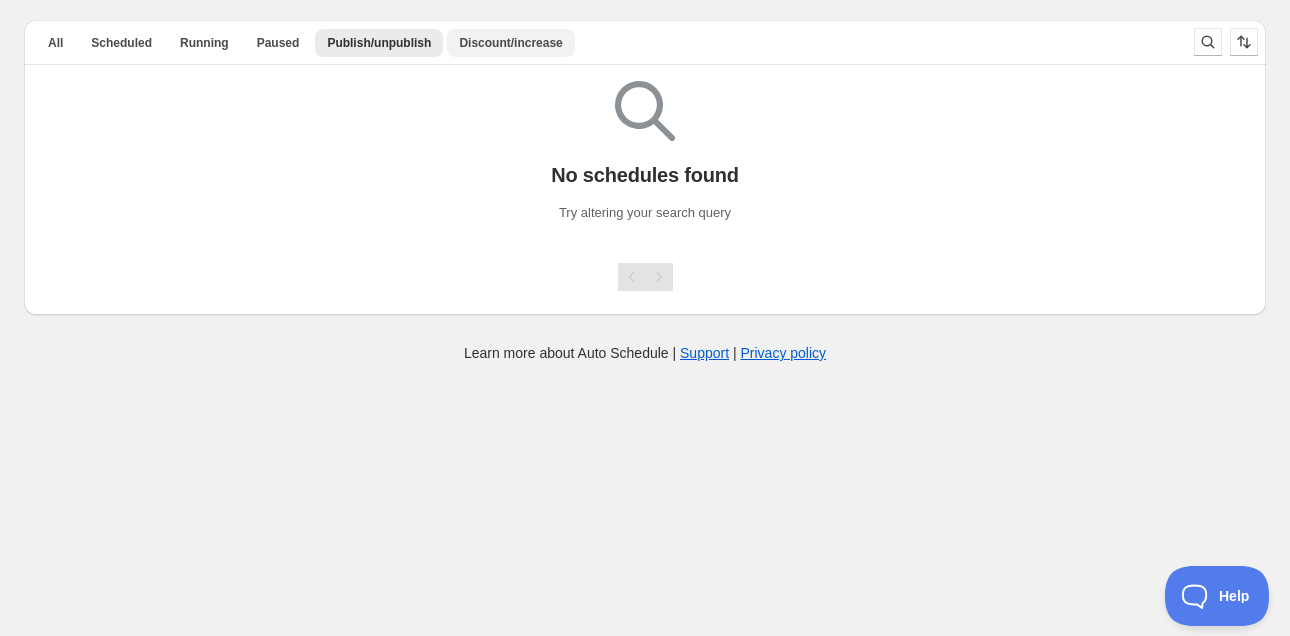 click on "Discount/increase" at bounding box center (510, 43) 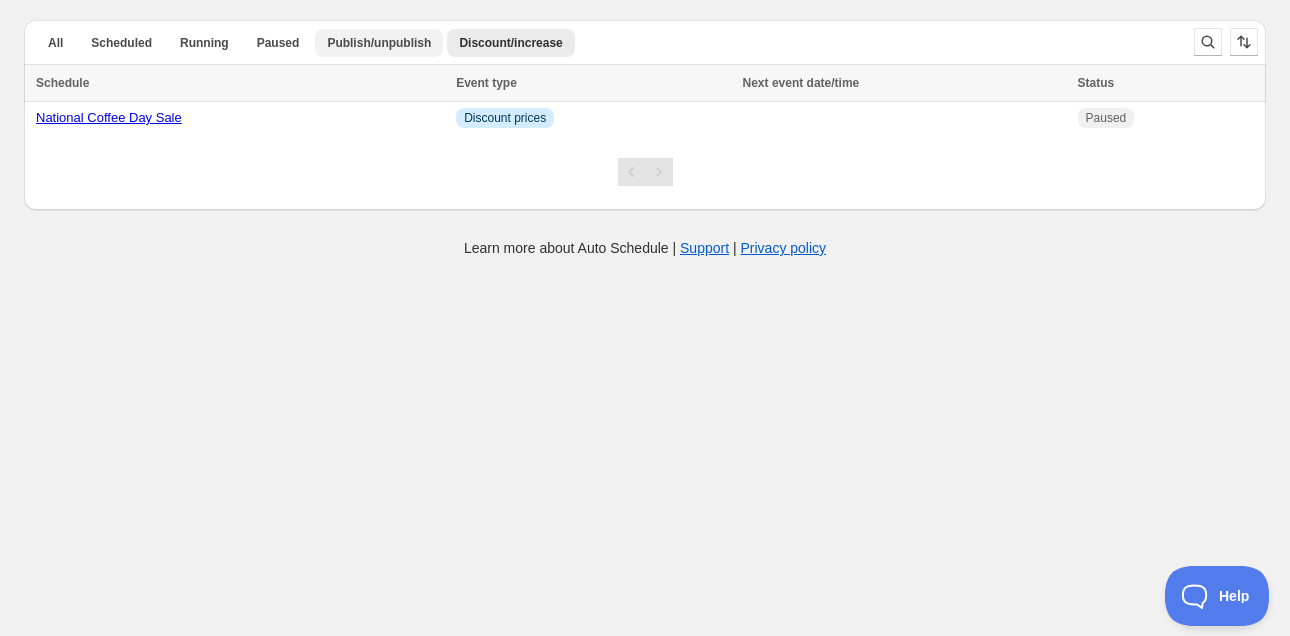 click on "Publish/unpublish" at bounding box center [379, 43] 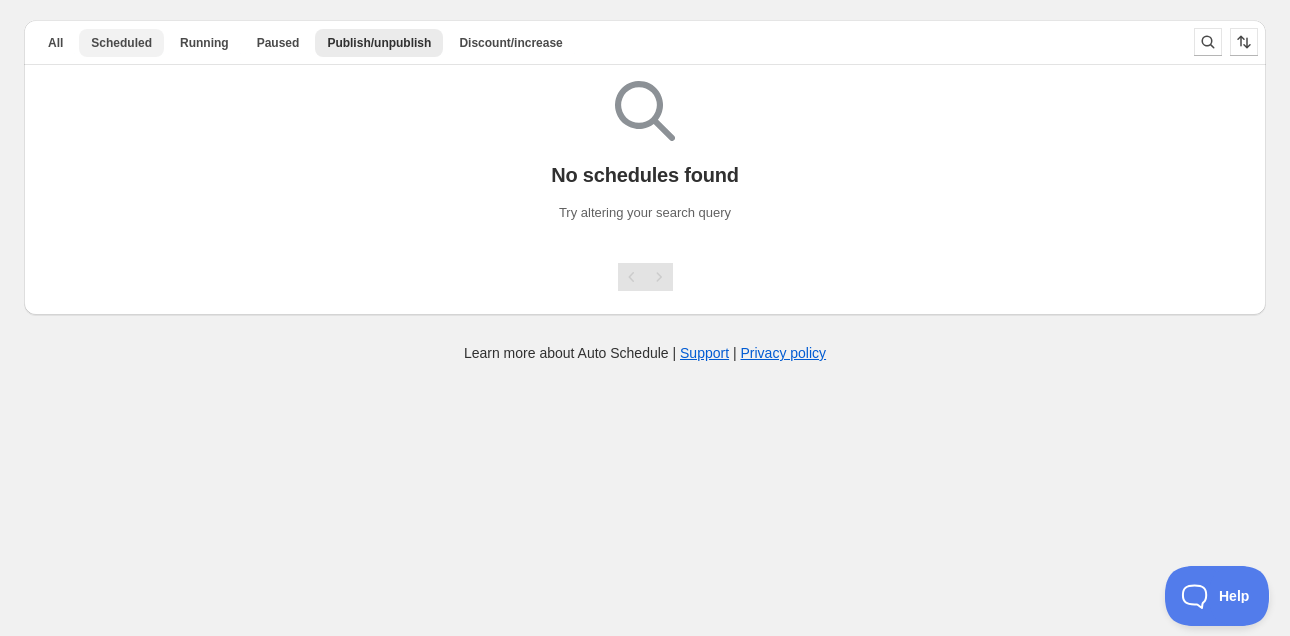 click on "Scheduled" at bounding box center (121, 43) 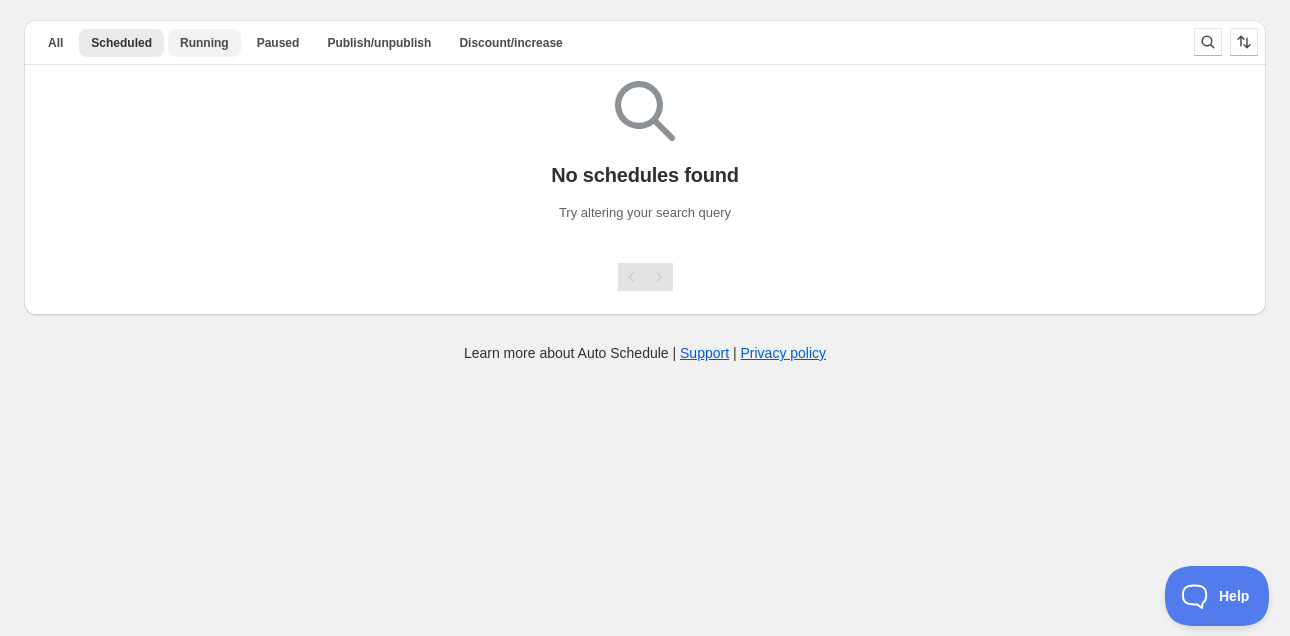 click on "Running" at bounding box center (204, 43) 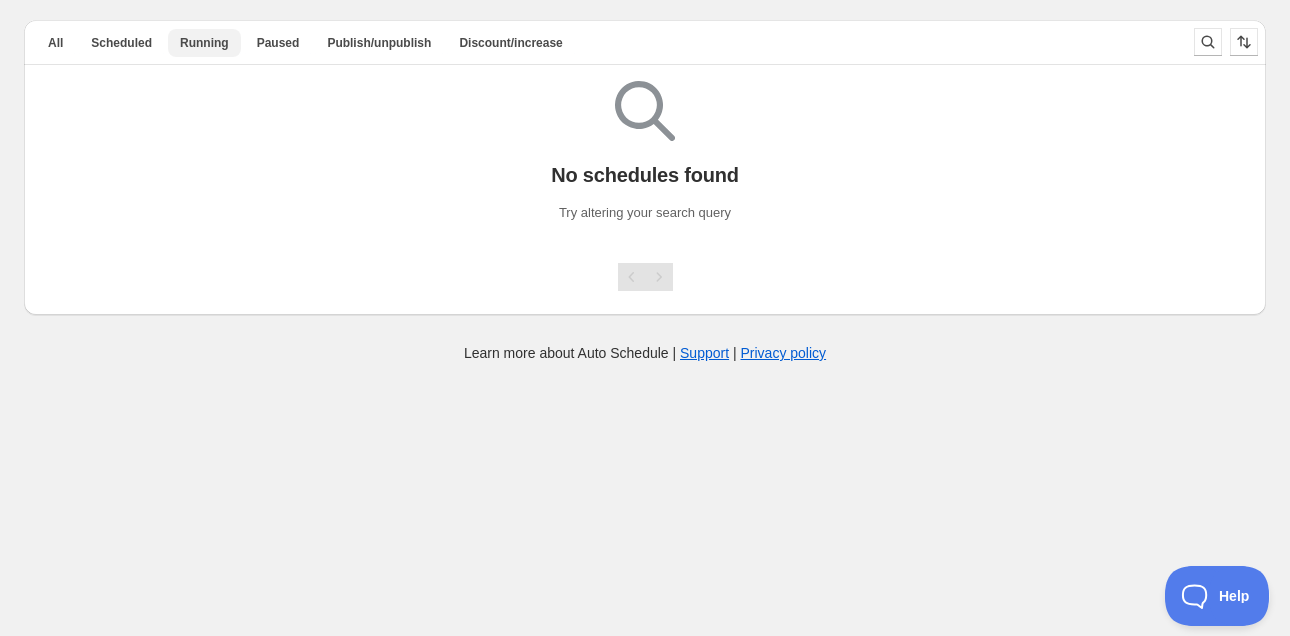 click on "Running" at bounding box center [204, 43] 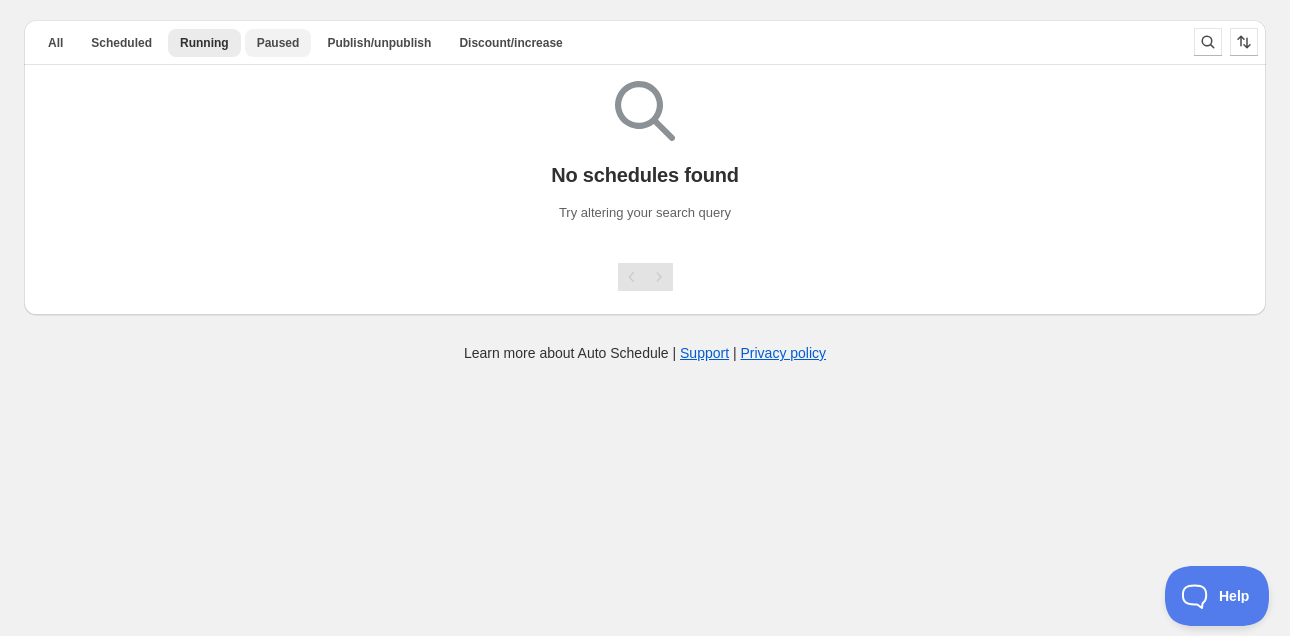 click on "Paused" at bounding box center (278, 43) 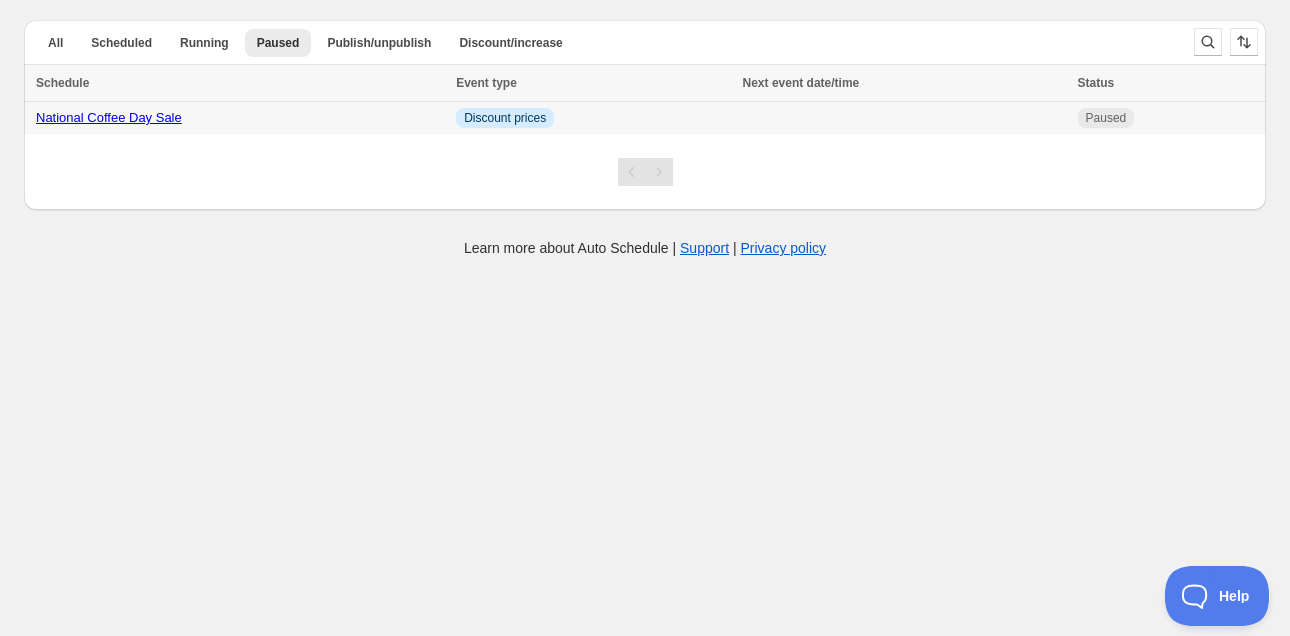 click on "National Coffee Day Sale" at bounding box center (109, 117) 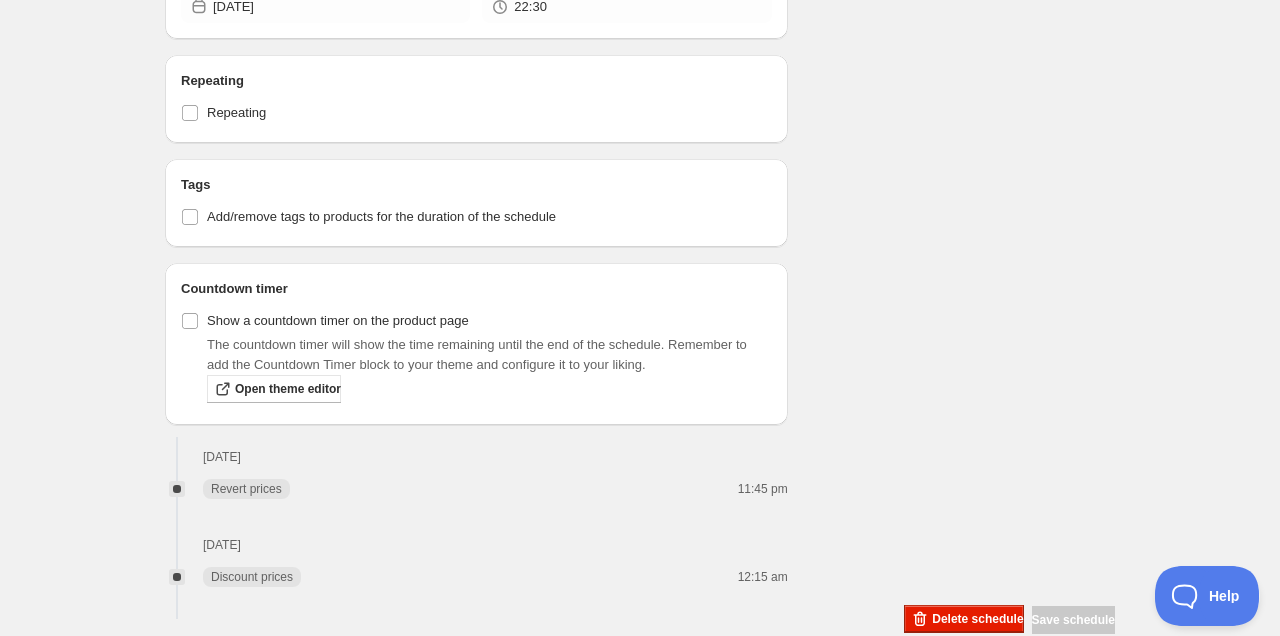 scroll, scrollTop: 1599, scrollLeft: 0, axis: vertical 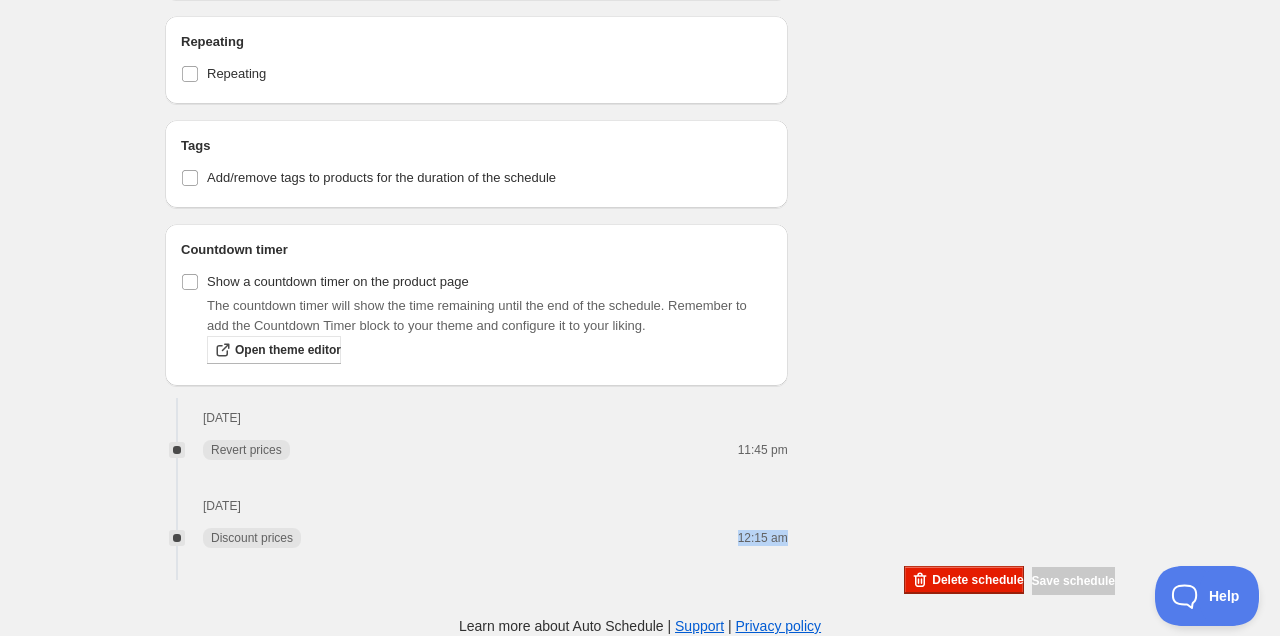 drag, startPoint x: 725, startPoint y: 540, endPoint x: 783, endPoint y: 540, distance: 58 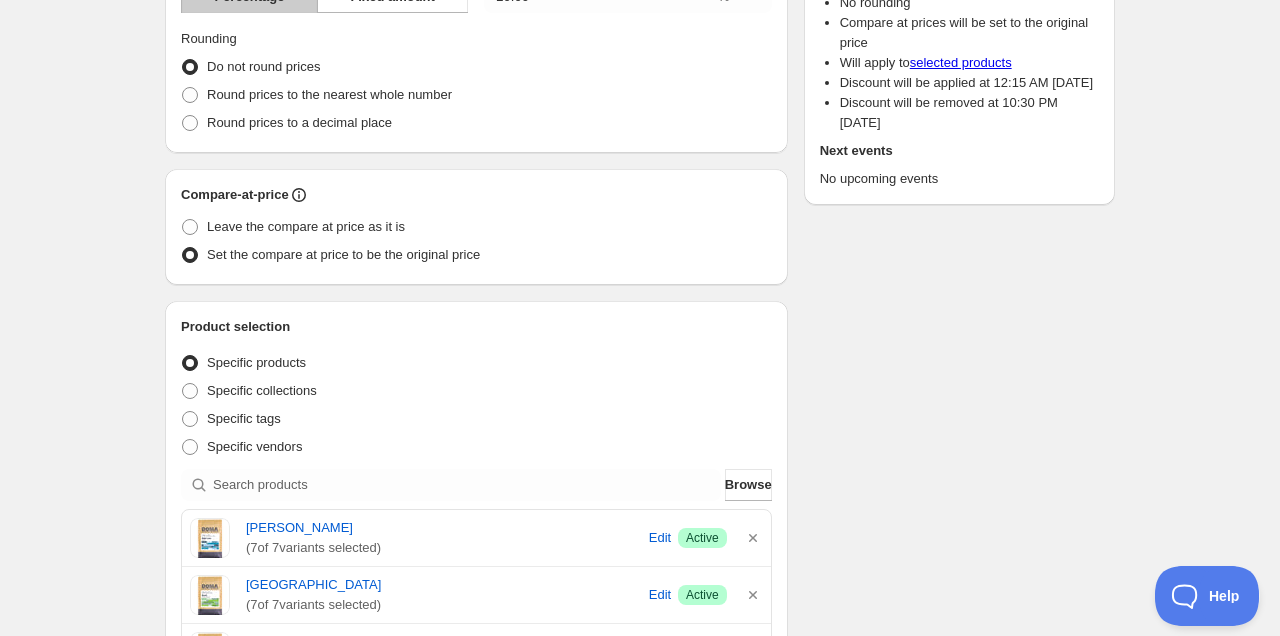 scroll, scrollTop: 0, scrollLeft: 0, axis: both 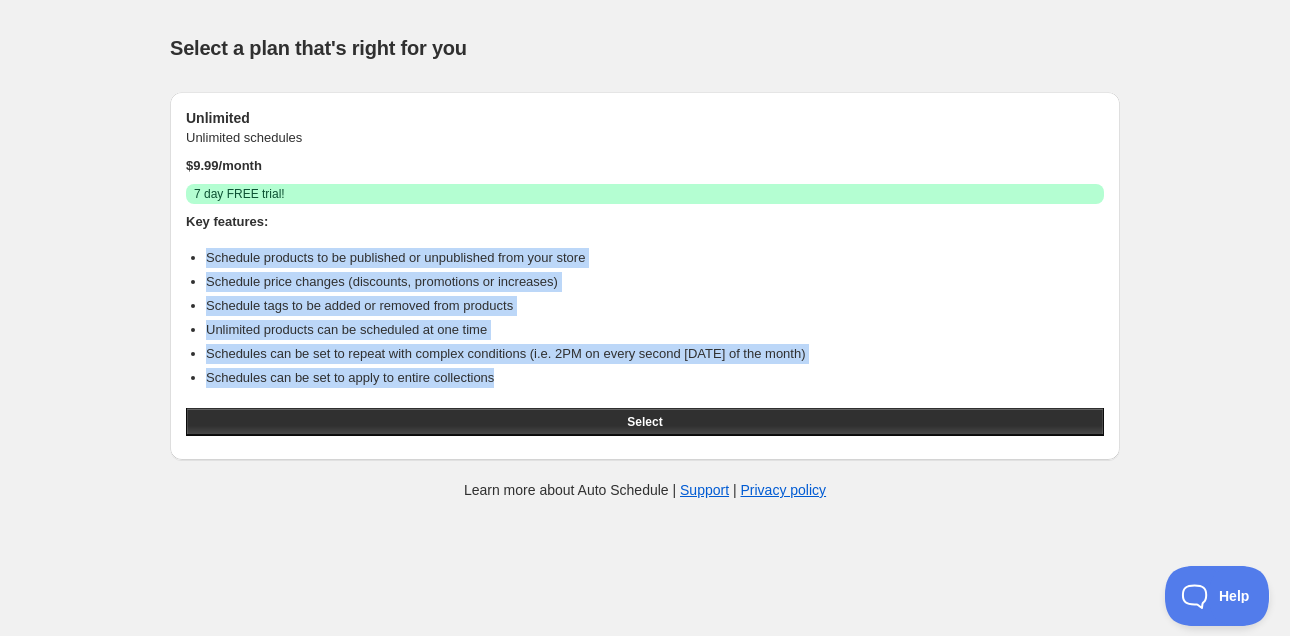 drag, startPoint x: 493, startPoint y: 373, endPoint x: 78, endPoint y: 222, distance: 441.6175 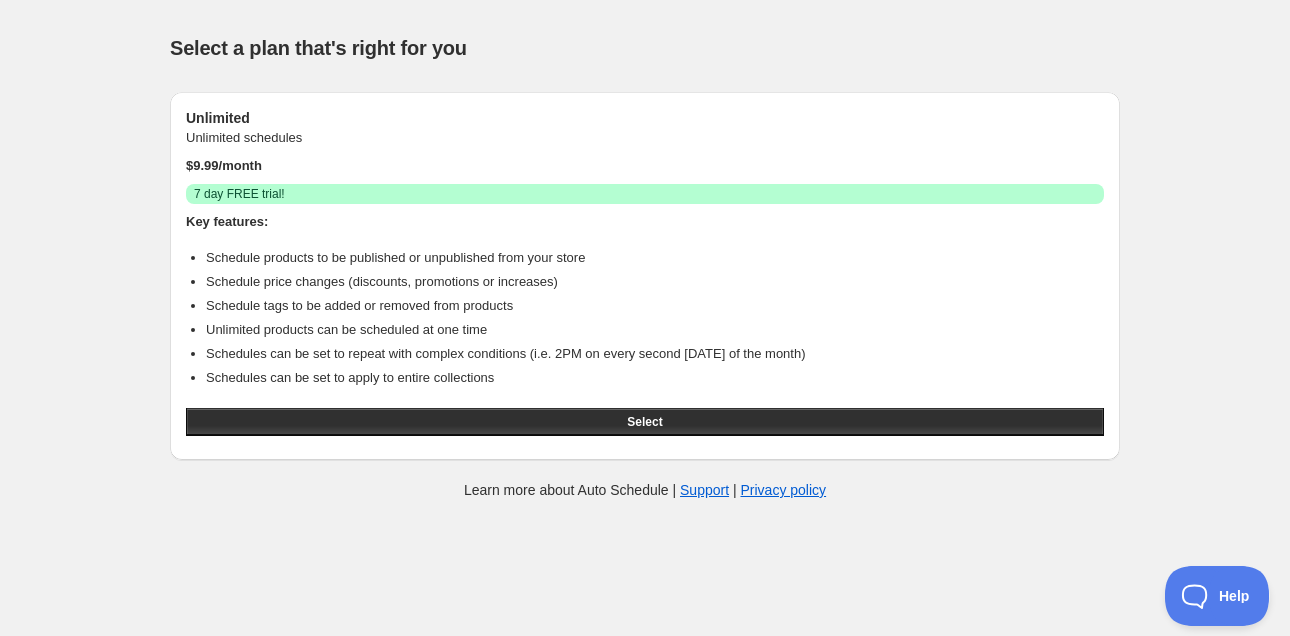 click on "Select a plan that's right for you" at bounding box center [645, 48] 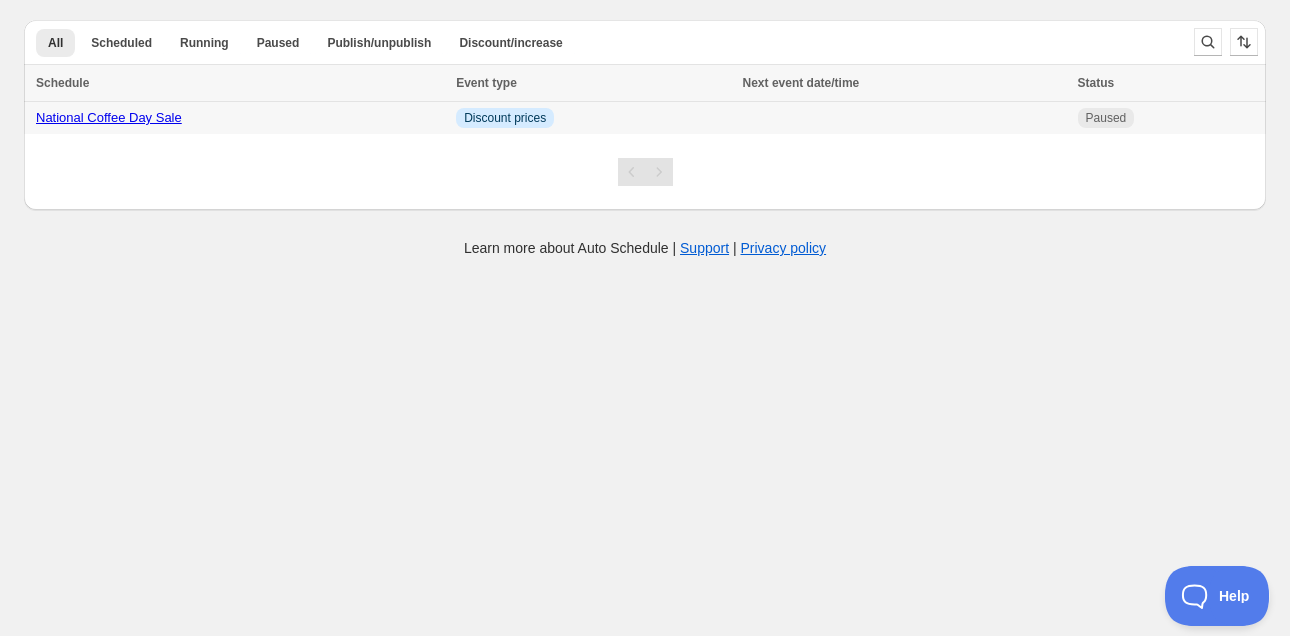 click on "National Coffee Day Sale" at bounding box center (109, 117) 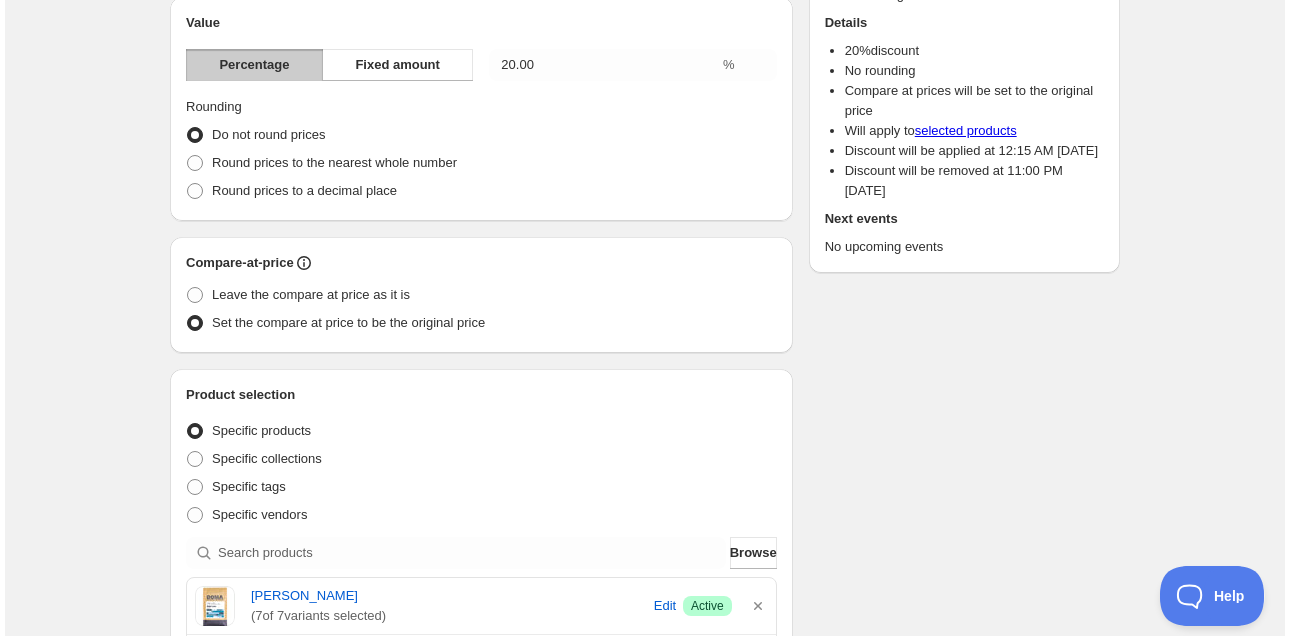 scroll, scrollTop: 0, scrollLeft: 0, axis: both 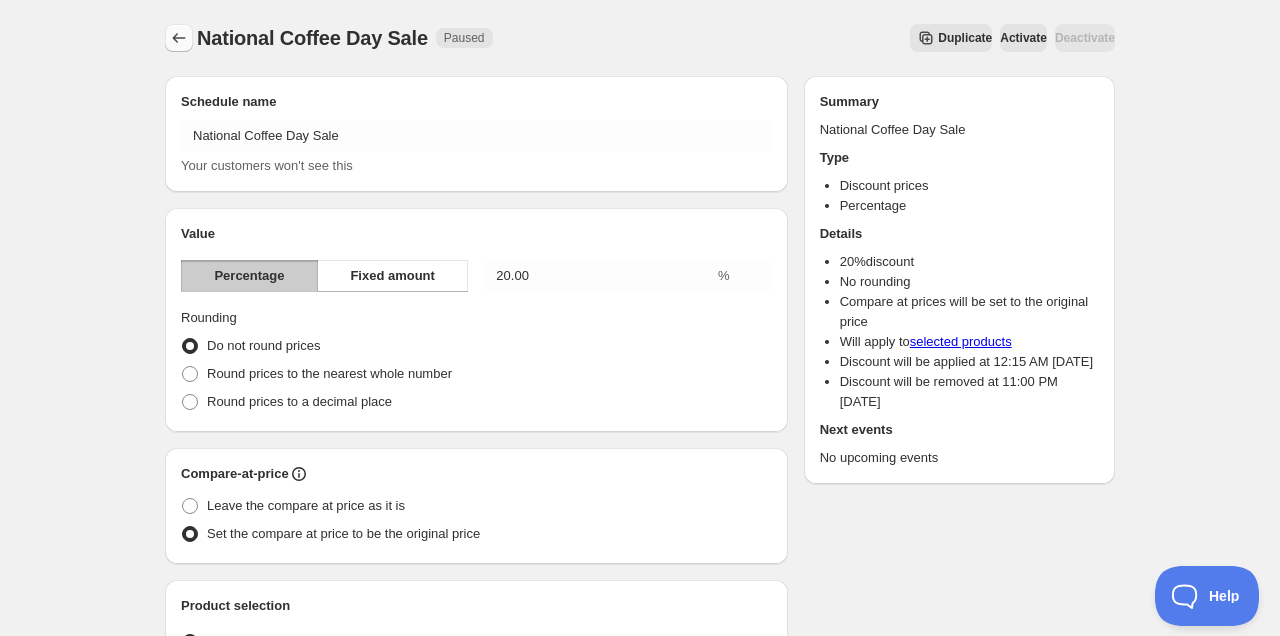 click at bounding box center (179, 38) 